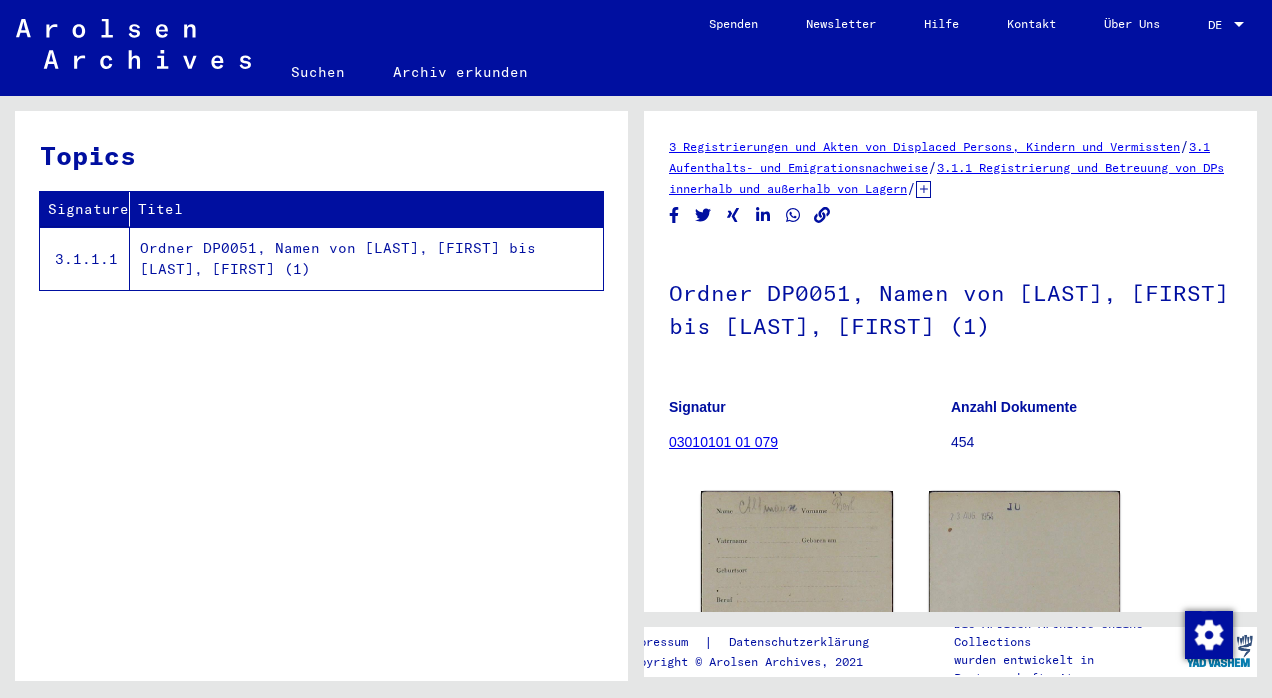 scroll, scrollTop: 0, scrollLeft: 0, axis: both 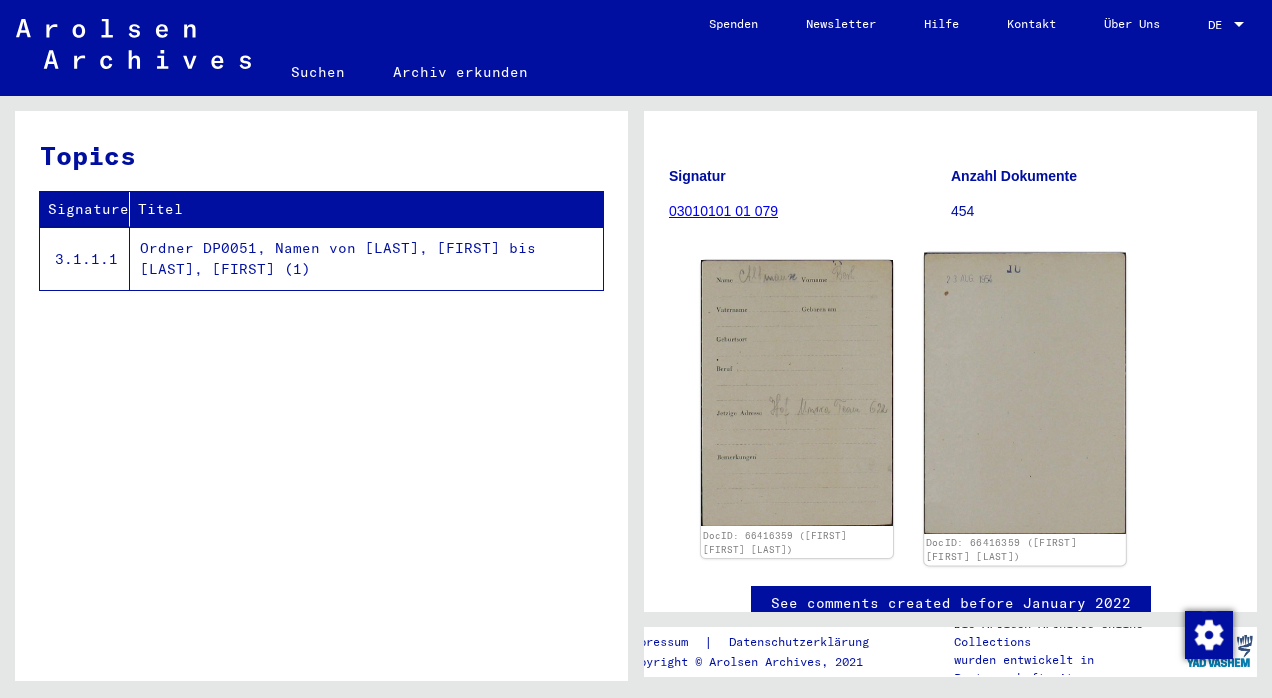 click 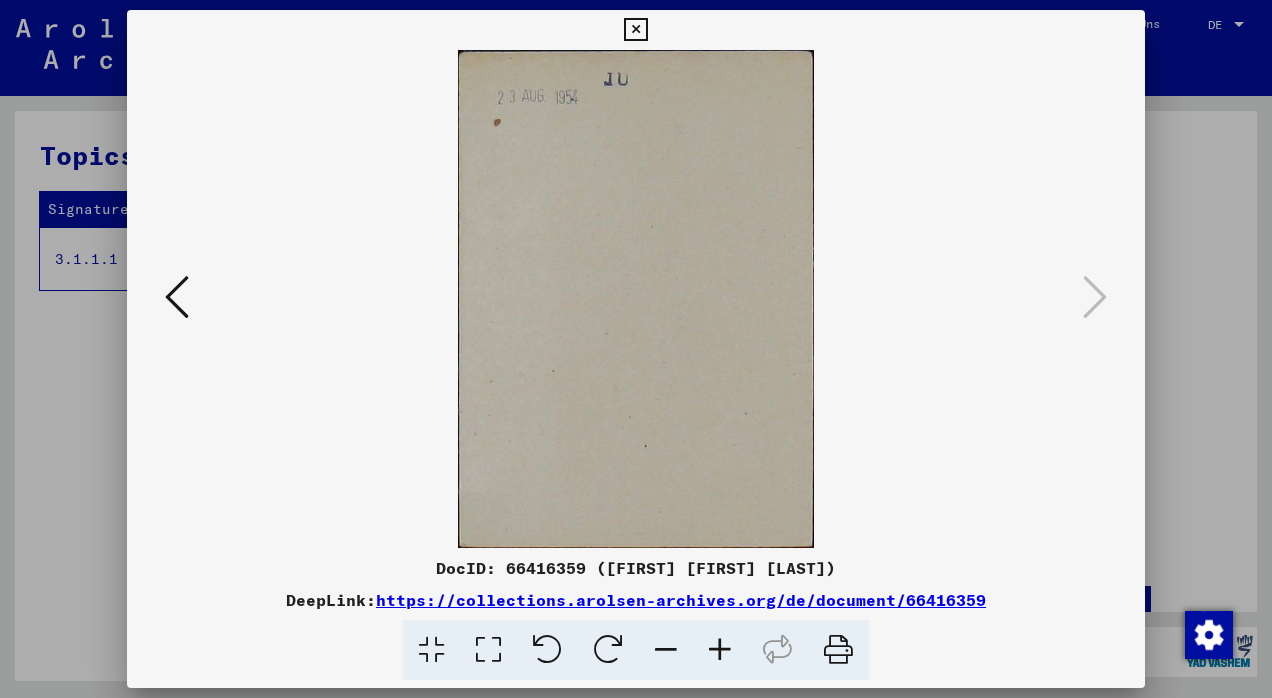 click at bounding box center [177, 297] 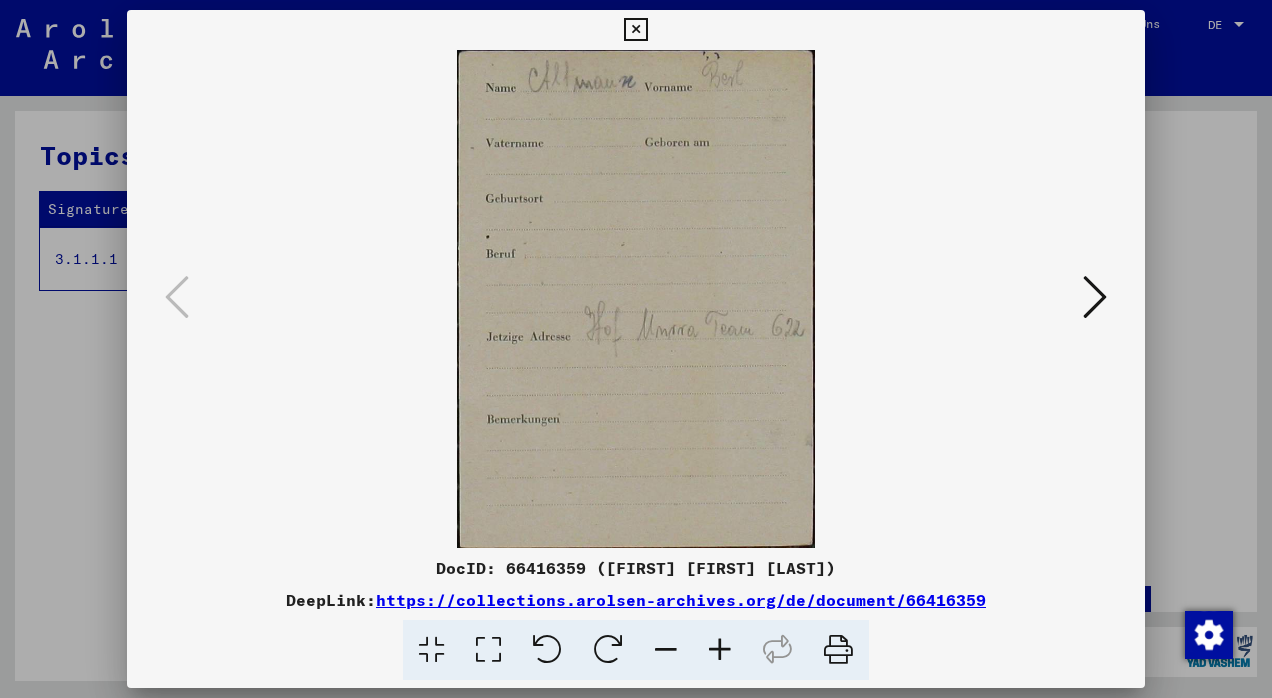 click at bounding box center (635, 30) 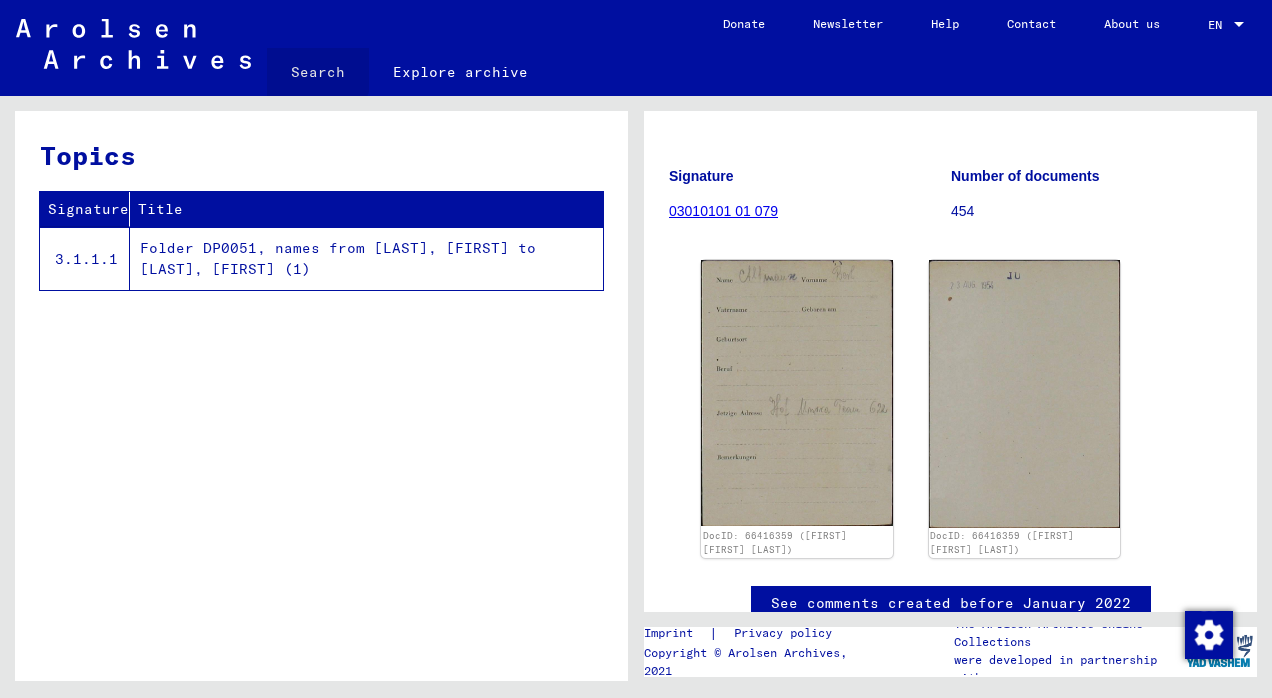 click on "Search" 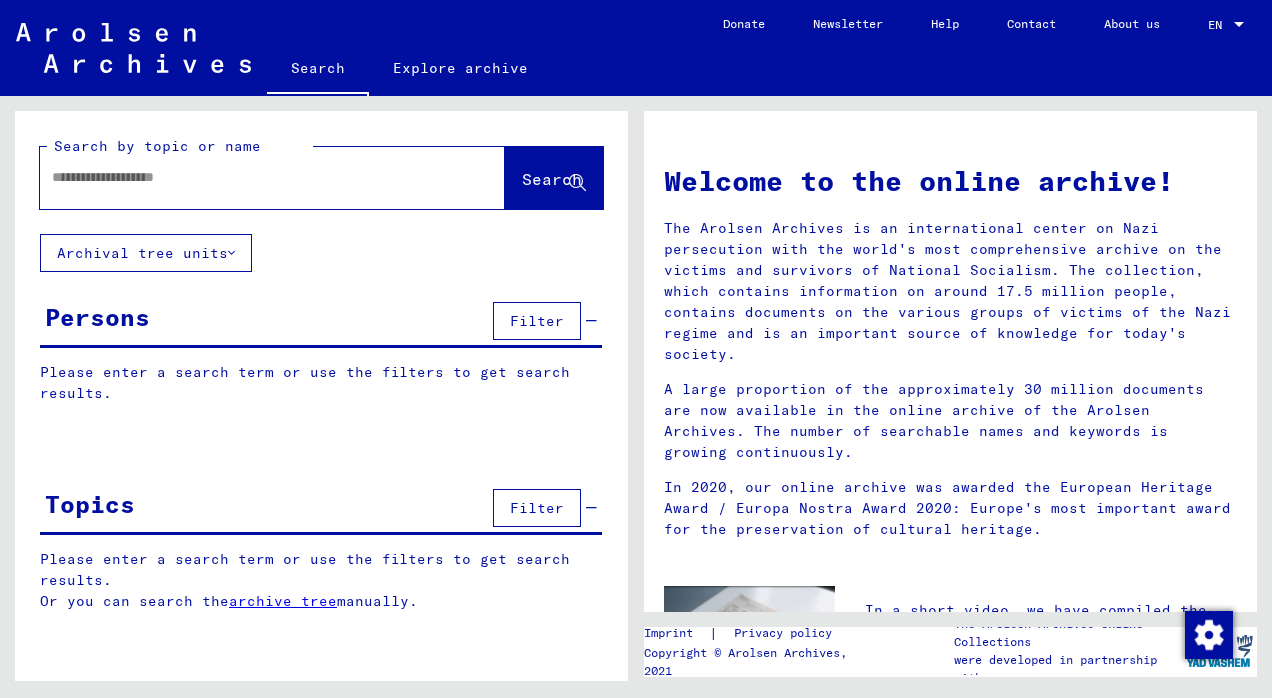 click at bounding box center [248, 177] 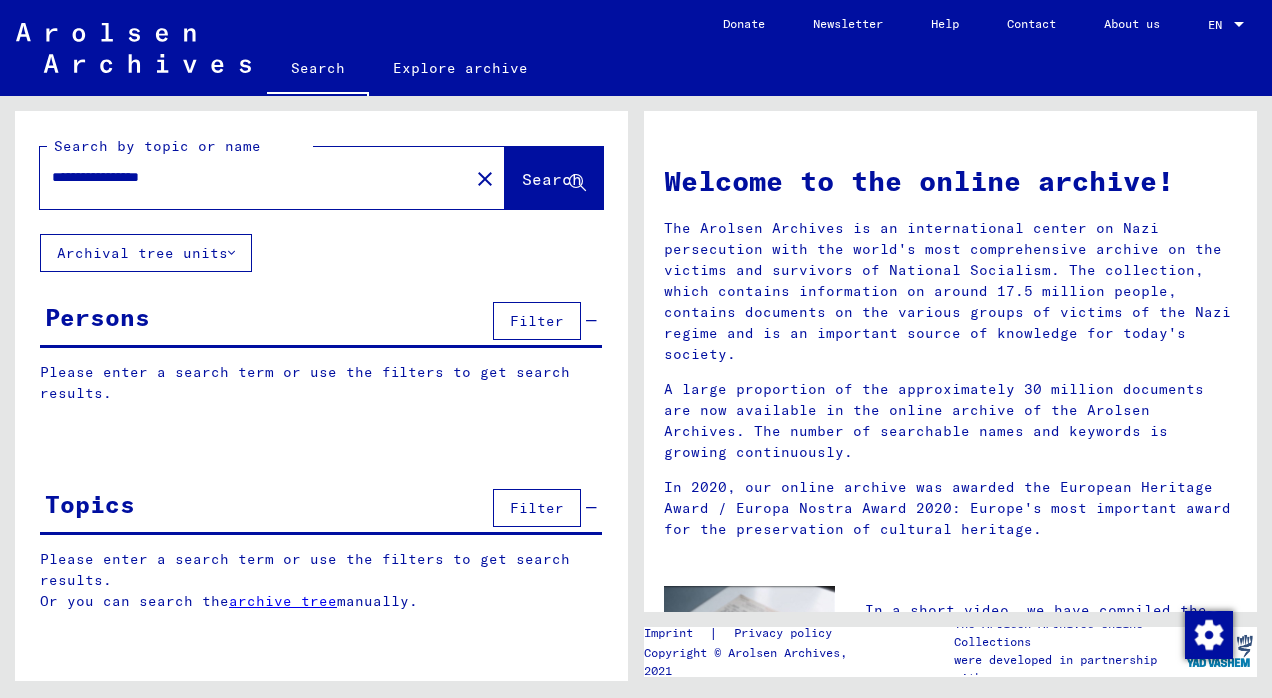 type on "**********" 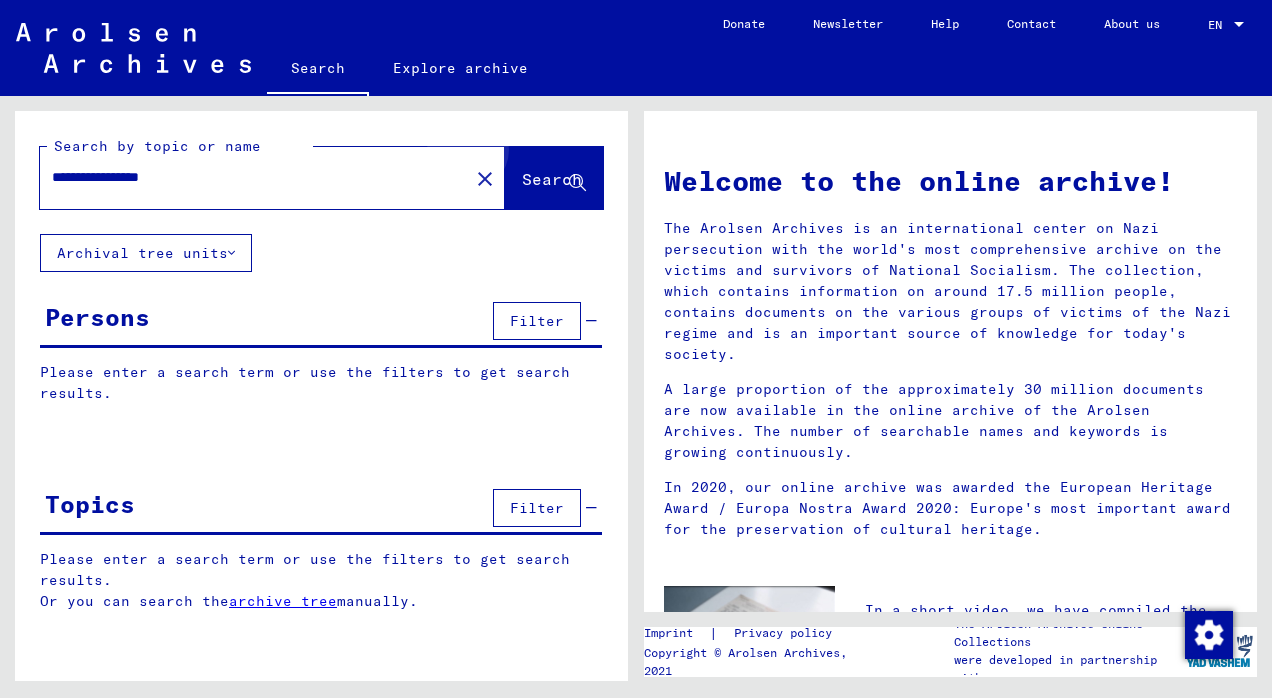 click on "Search" 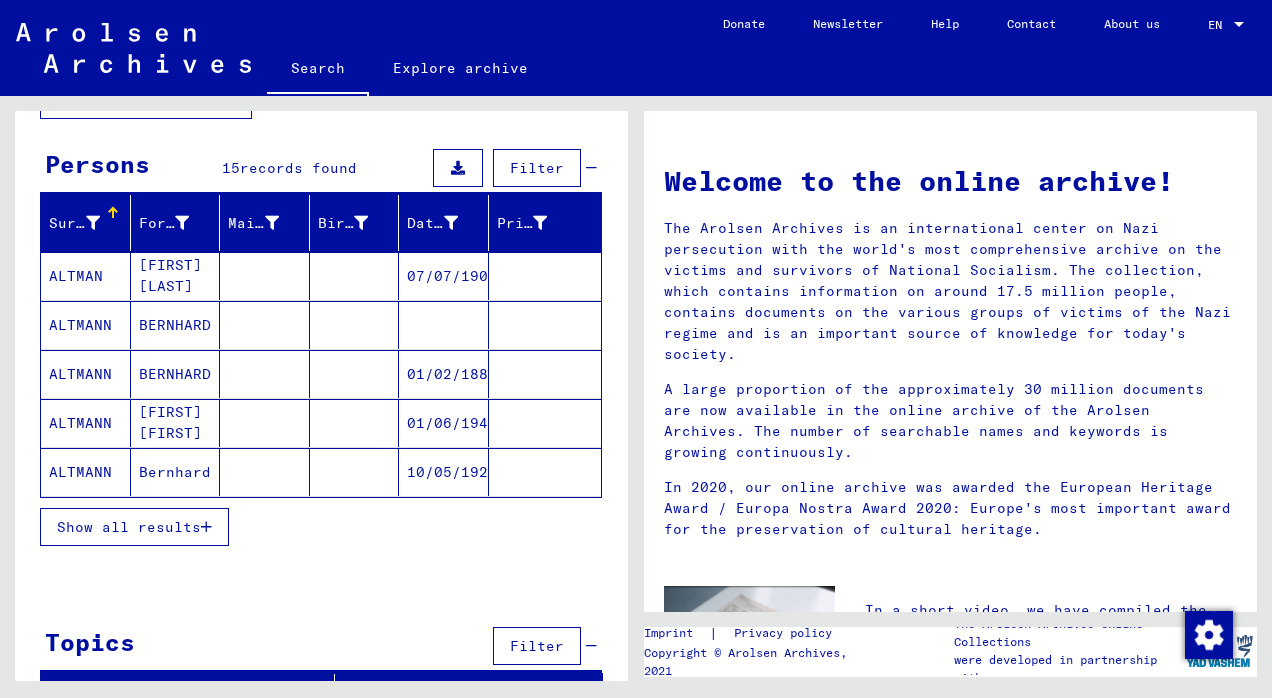scroll, scrollTop: 155, scrollLeft: 0, axis: vertical 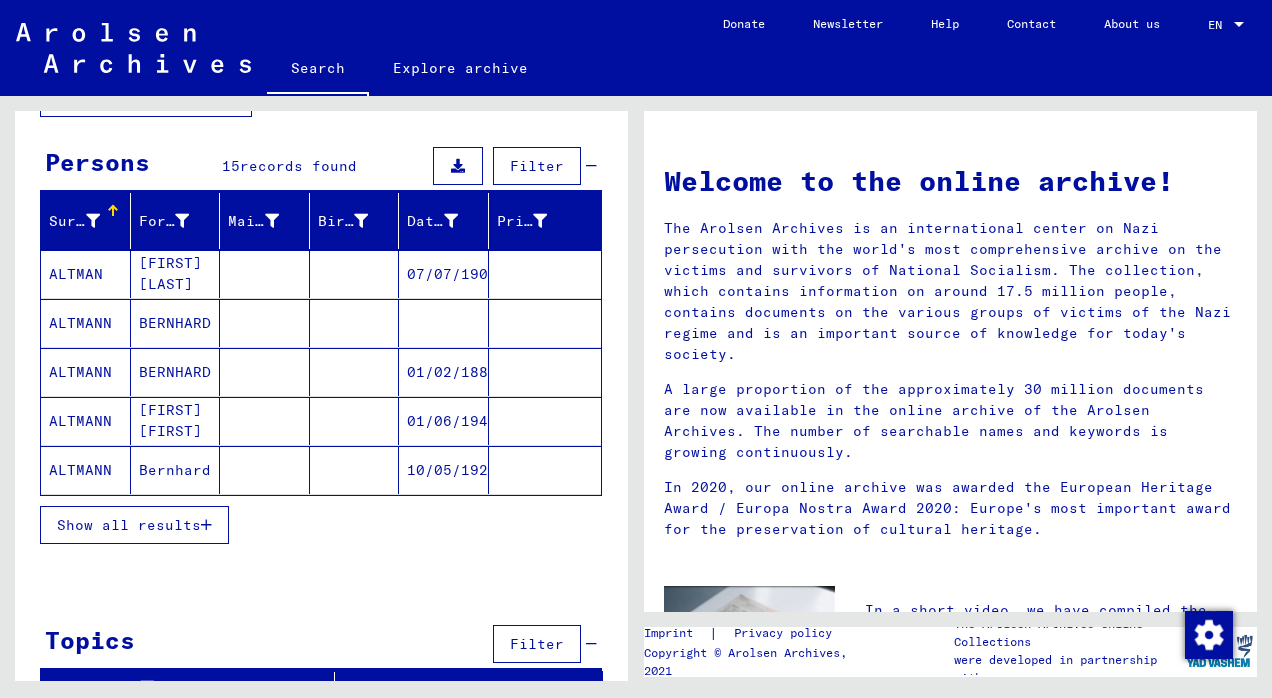 click on "ALTMANN" at bounding box center [86, 470] 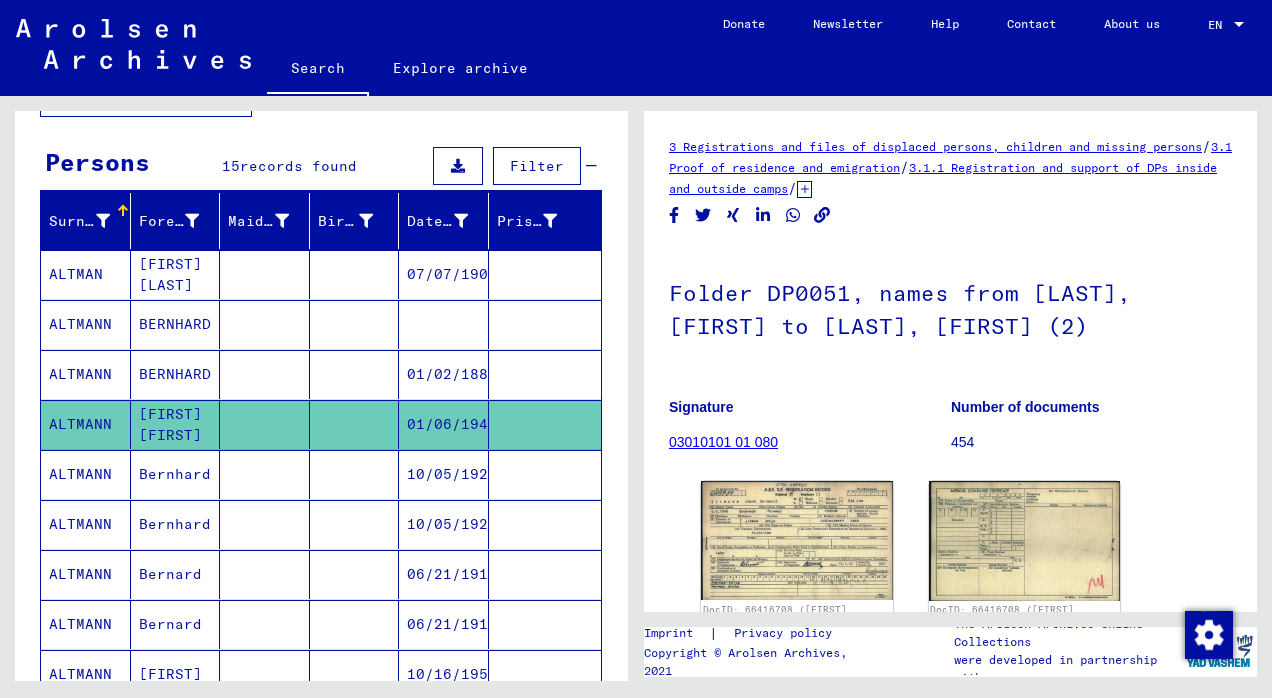 scroll, scrollTop: 0, scrollLeft: 0, axis: both 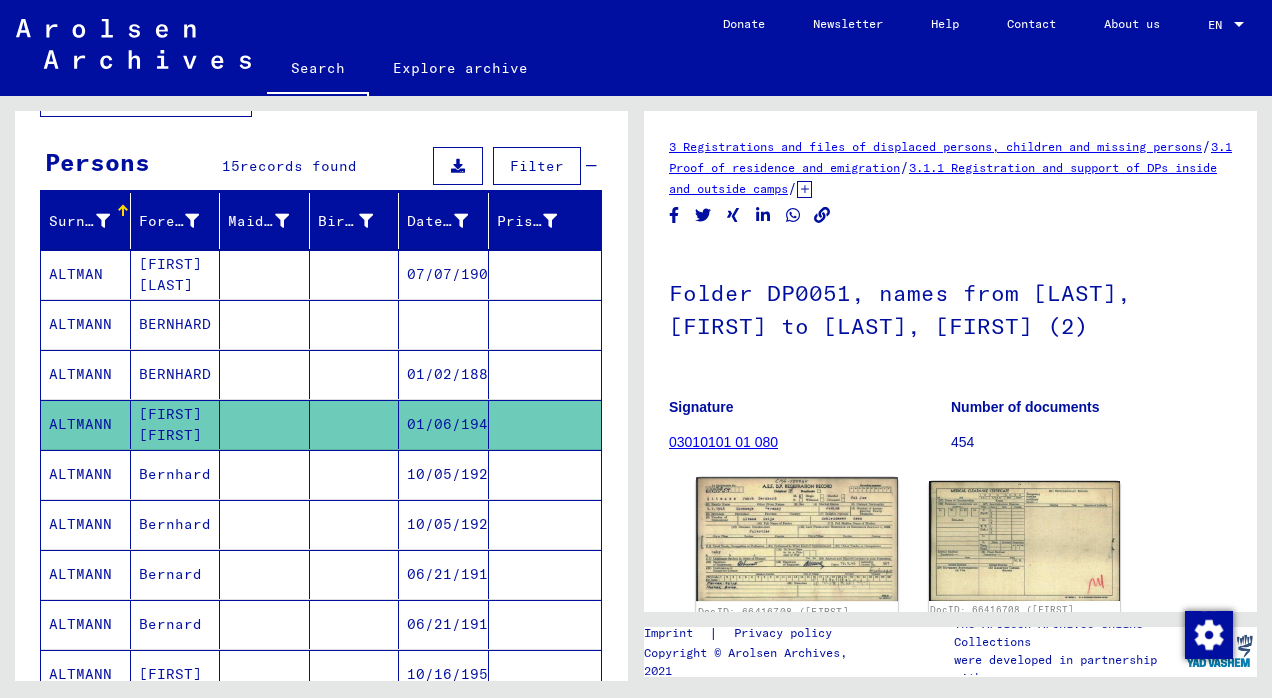 click 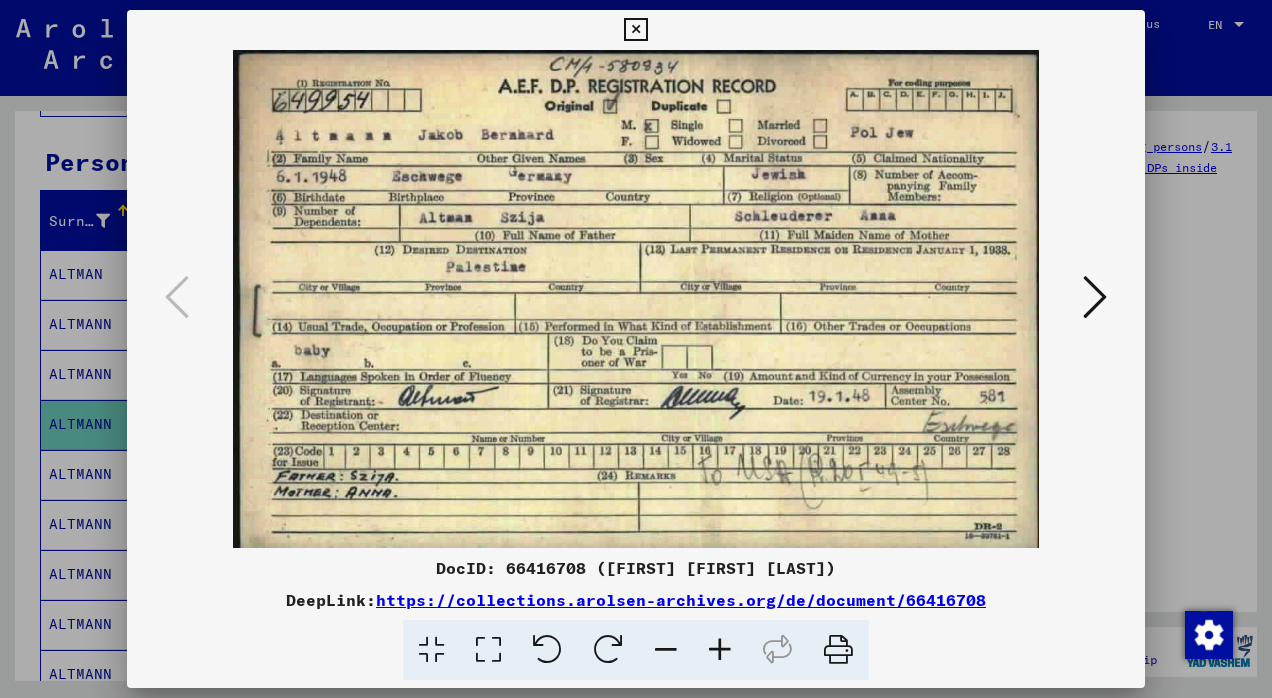 click at bounding box center [635, 30] 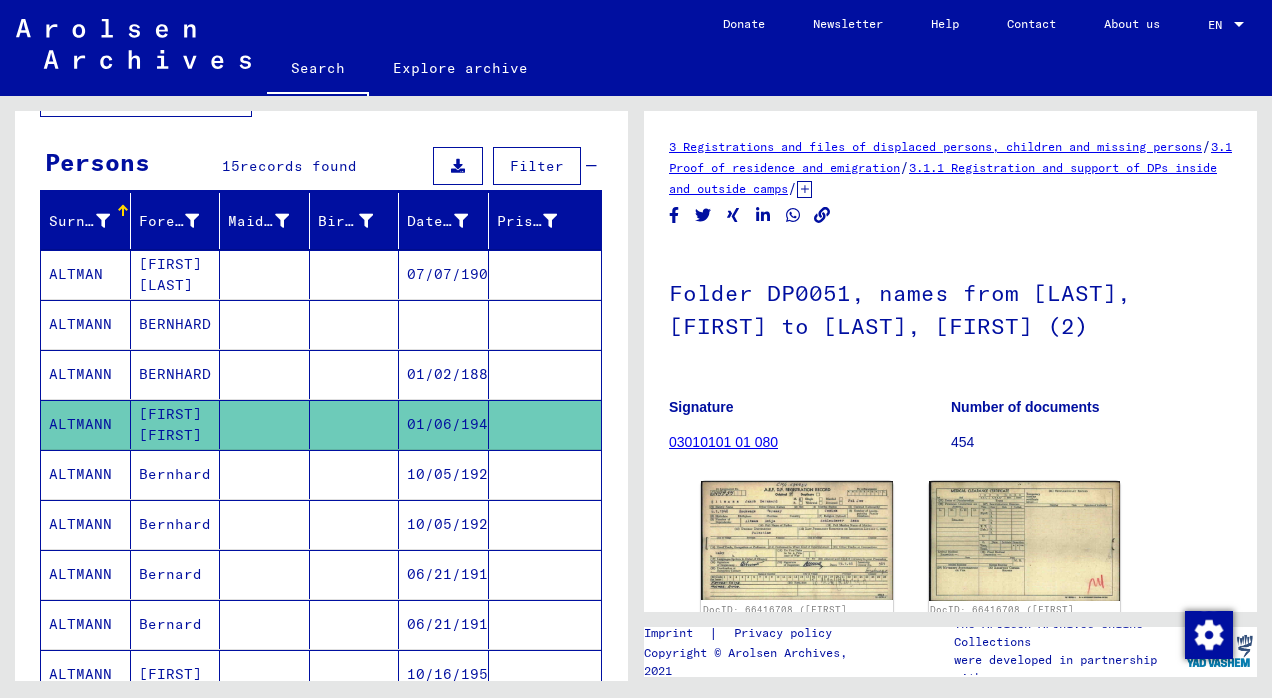 click on "BERNHARD" at bounding box center (176, 374) 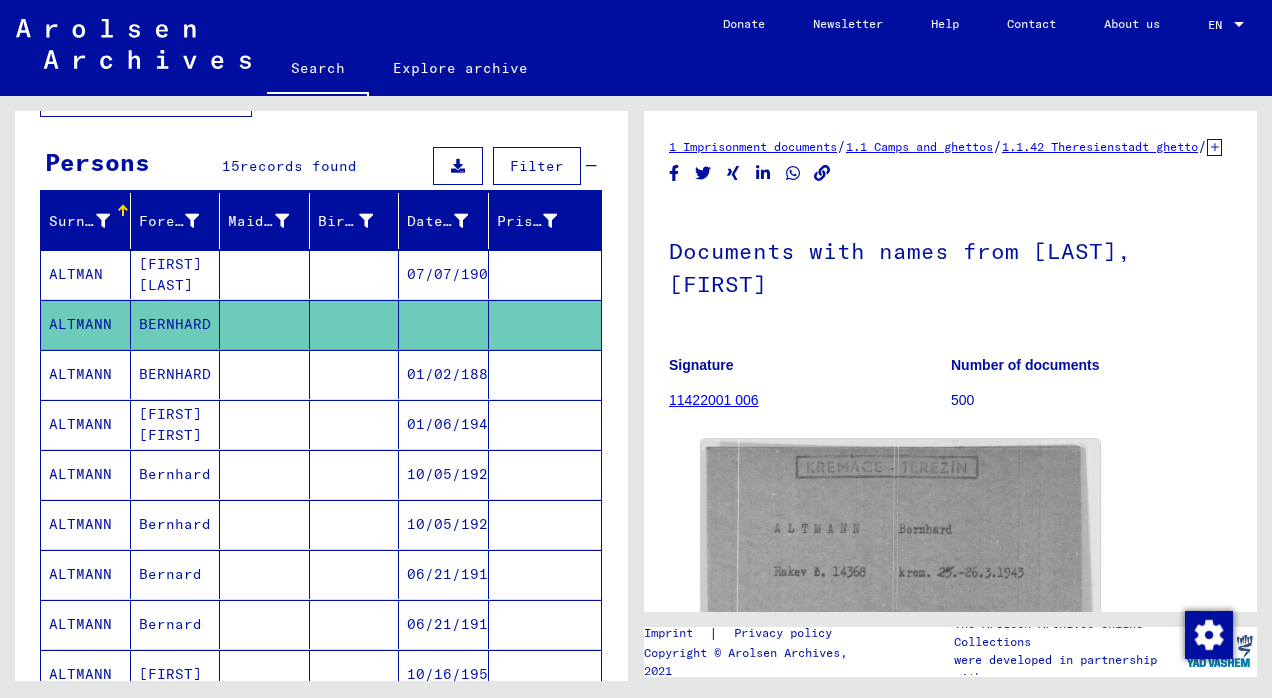 scroll, scrollTop: 0, scrollLeft: 0, axis: both 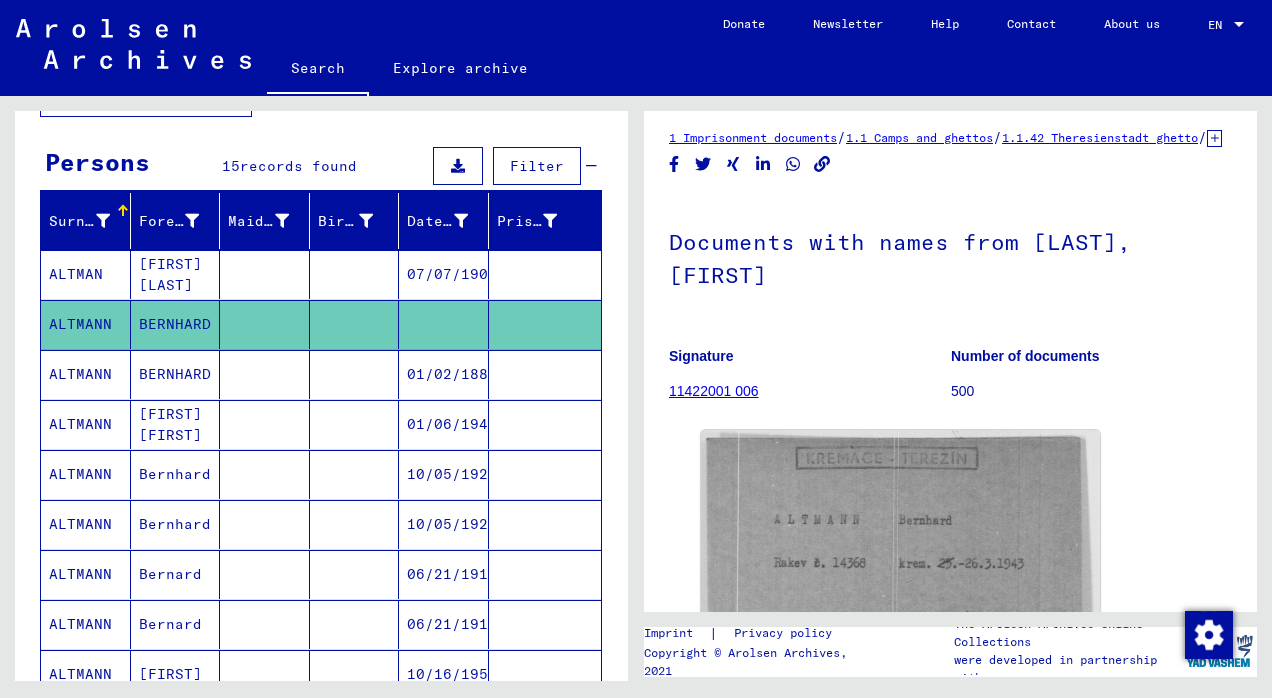 click on "ALTMANN" at bounding box center (86, 424) 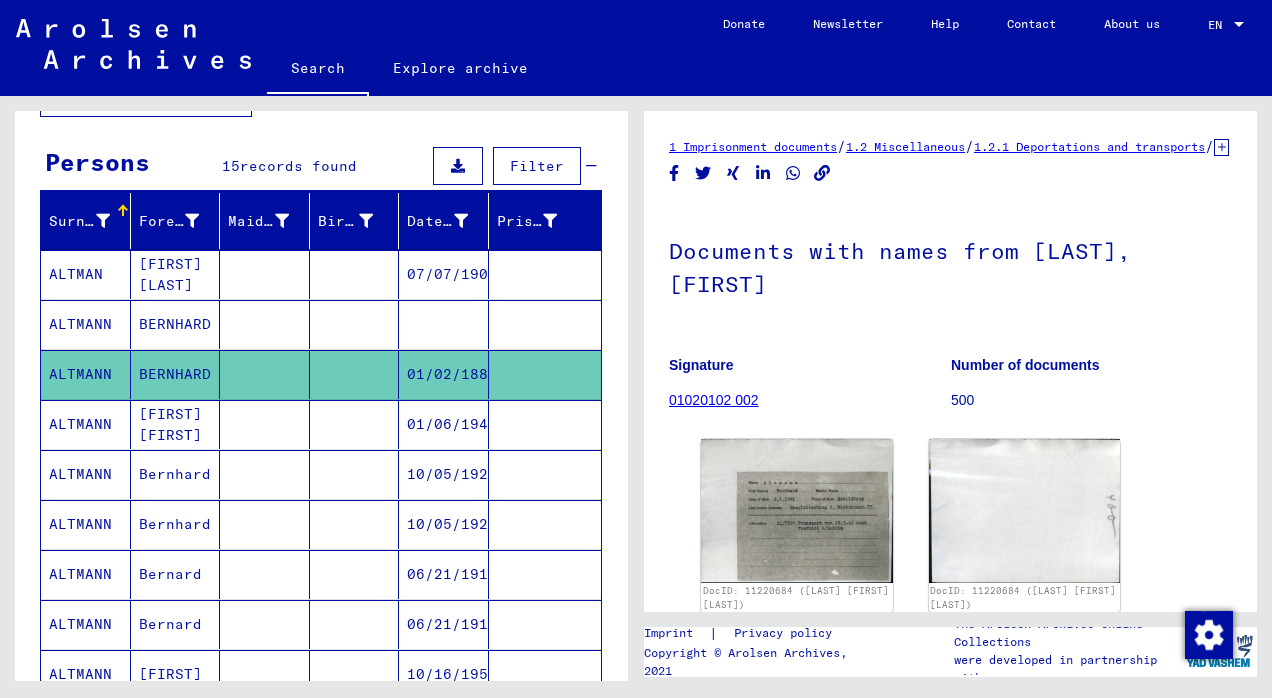 scroll, scrollTop: 0, scrollLeft: 0, axis: both 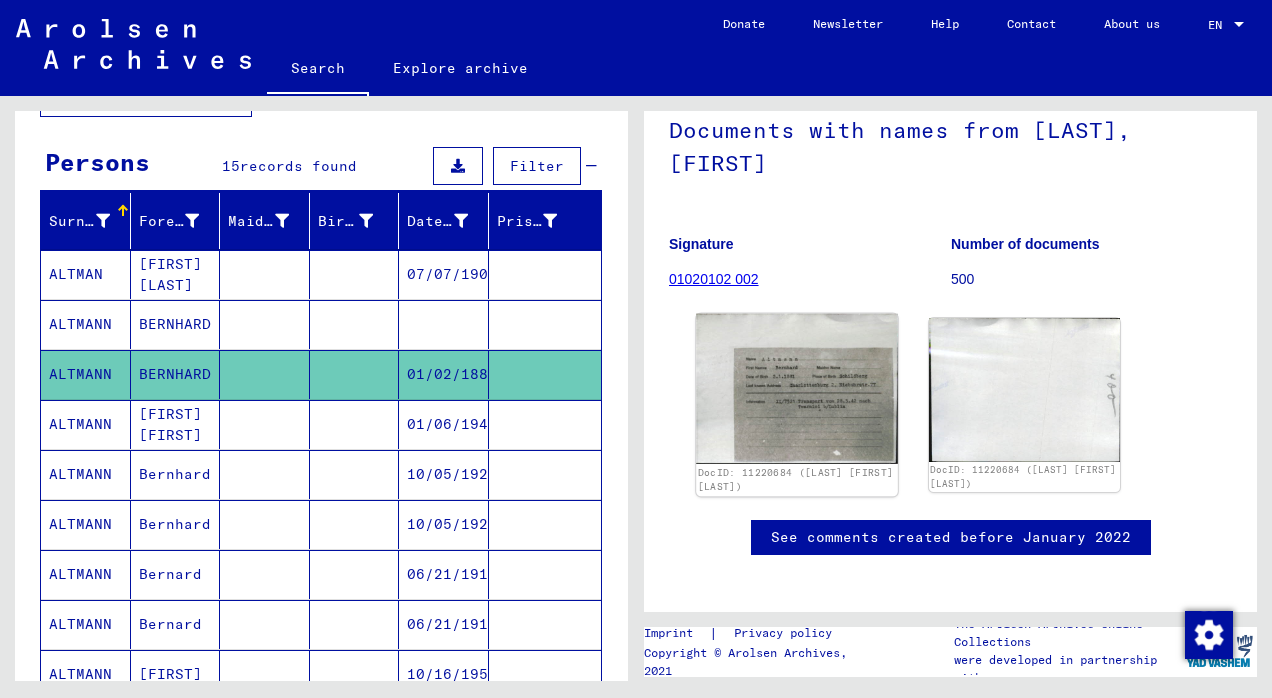 click 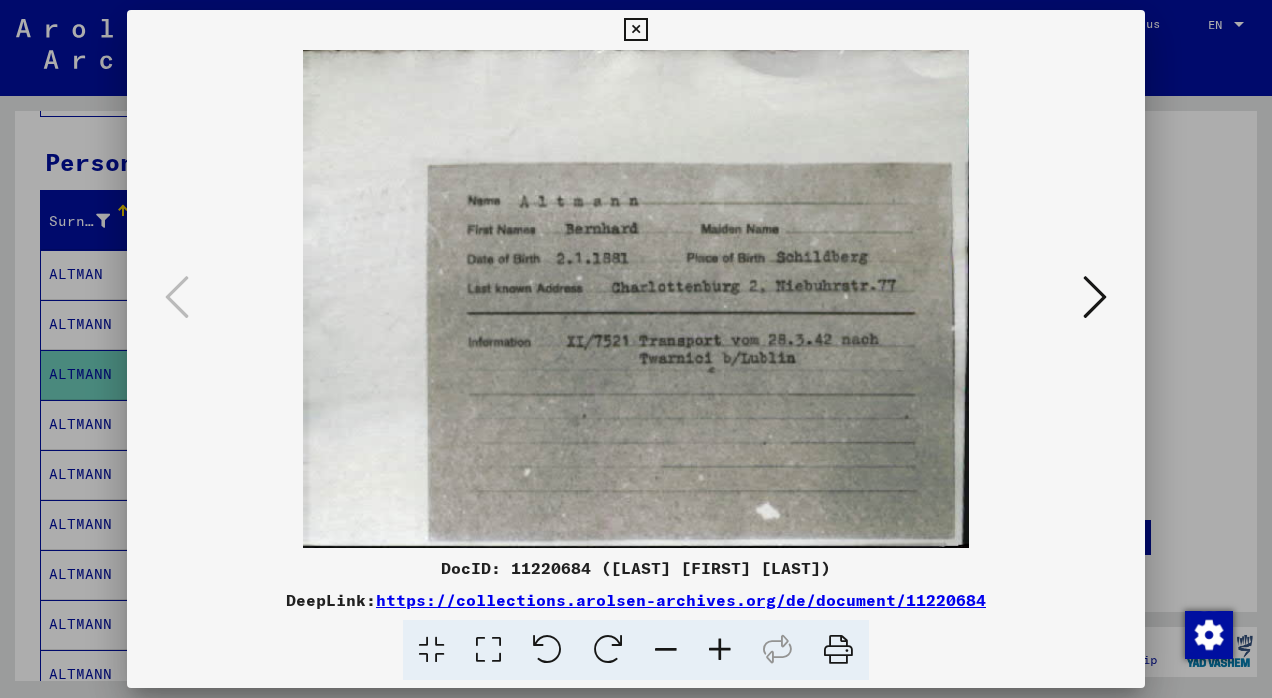 click at bounding box center [635, 30] 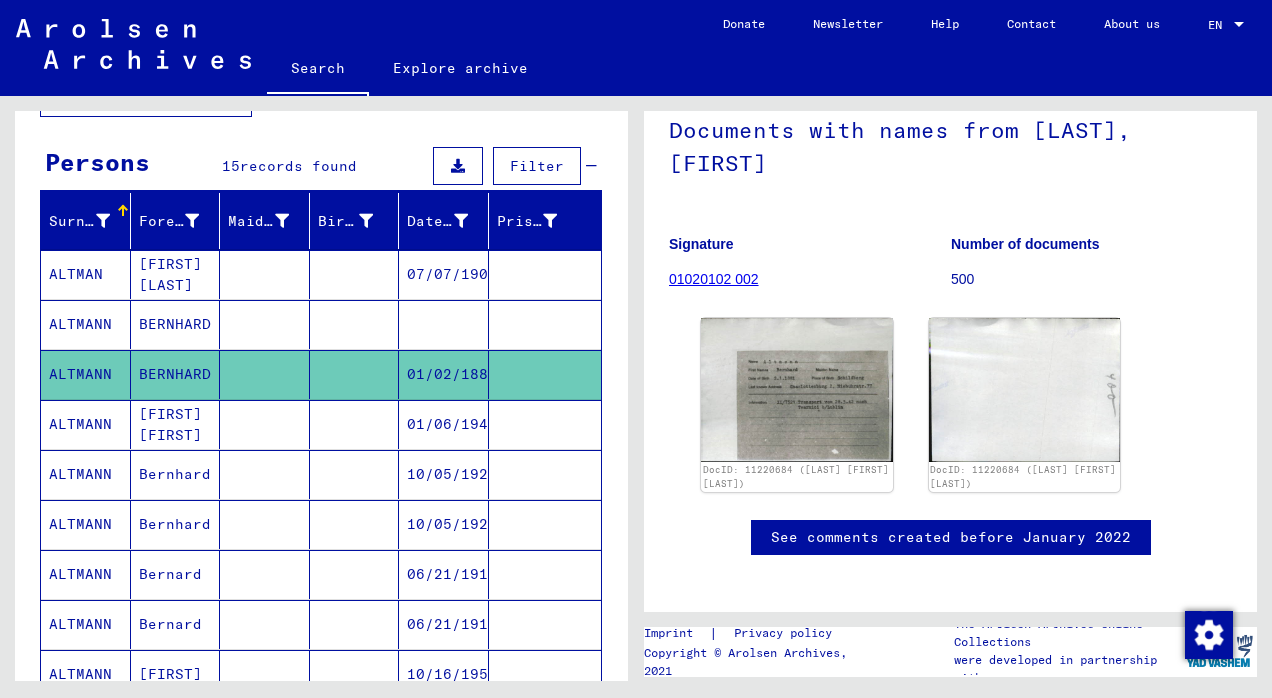 click on "ALTMANN" at bounding box center (86, 524) 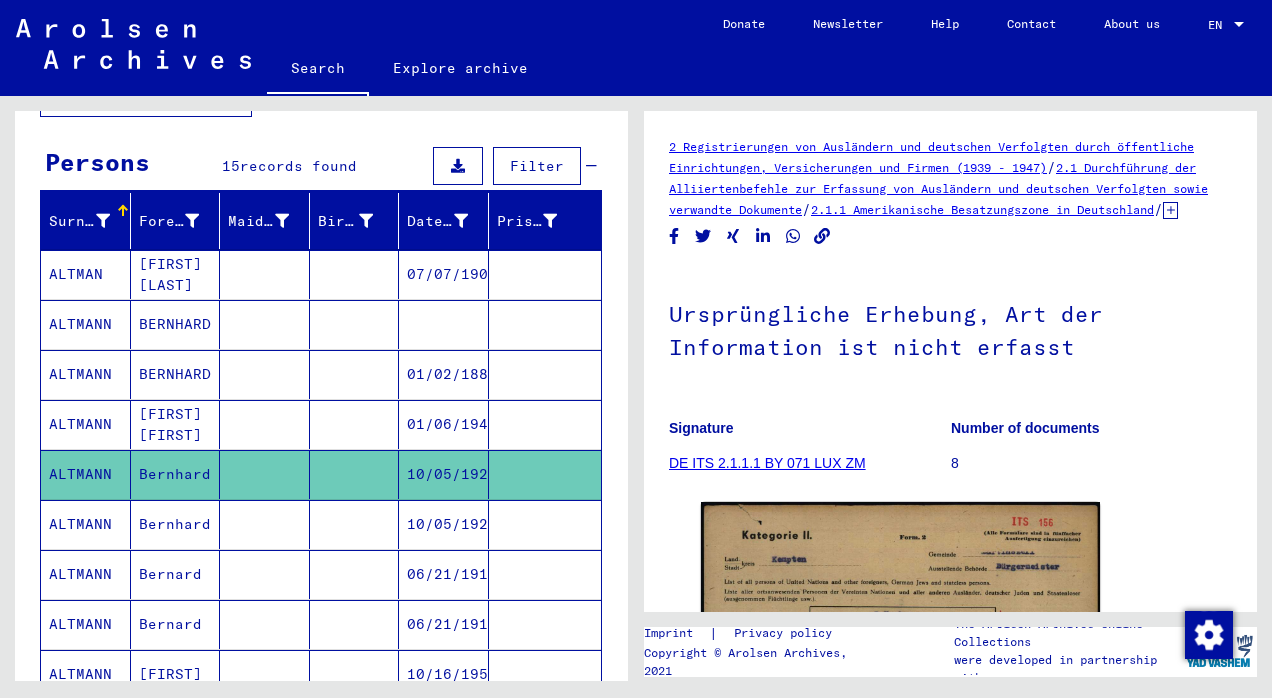 scroll, scrollTop: 0, scrollLeft: 0, axis: both 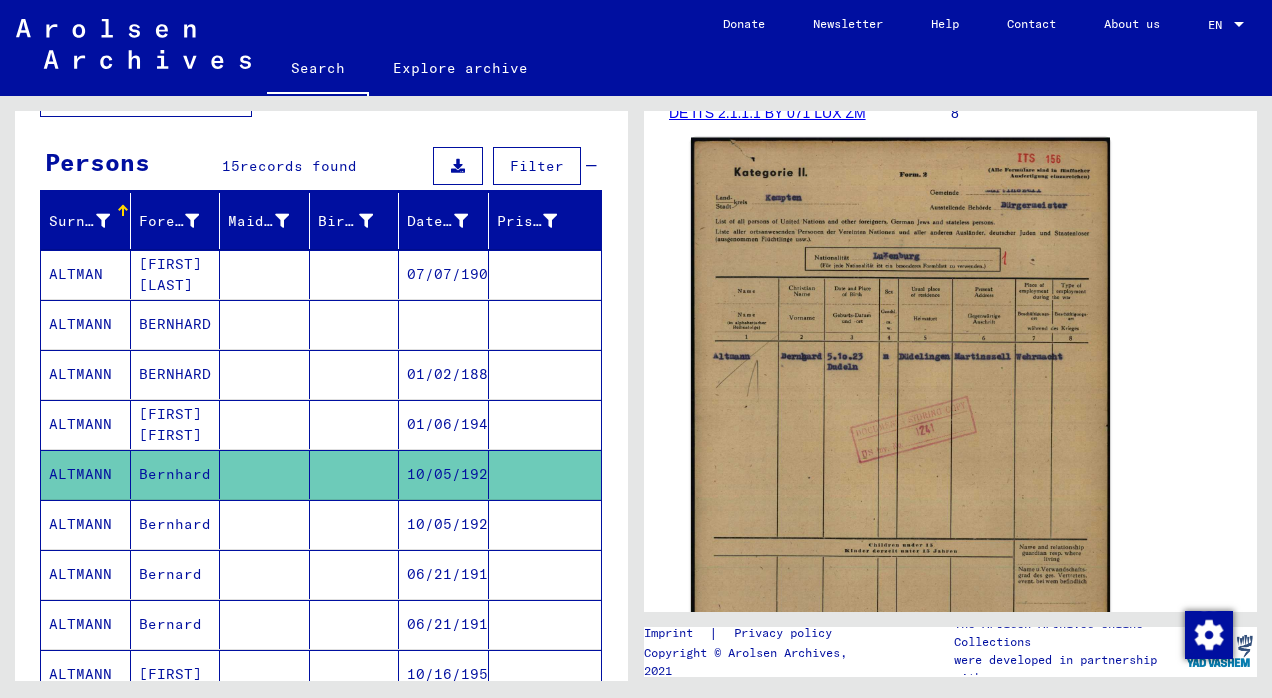 click 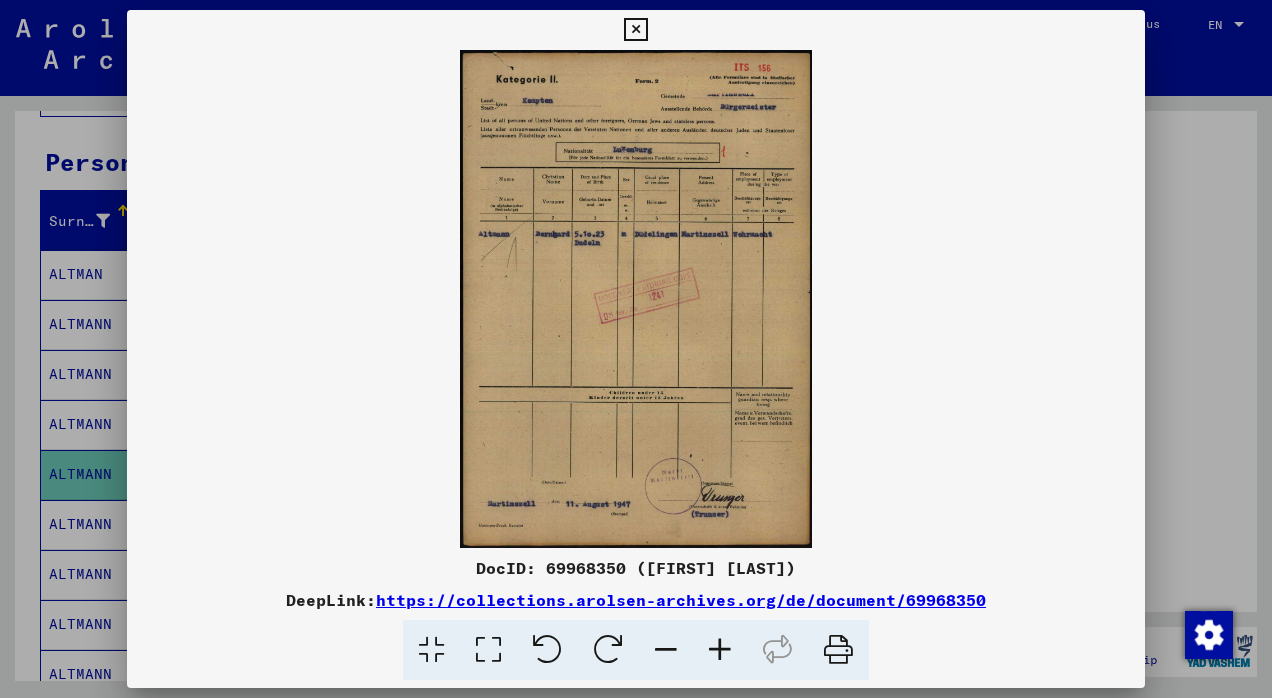 click at bounding box center (635, 30) 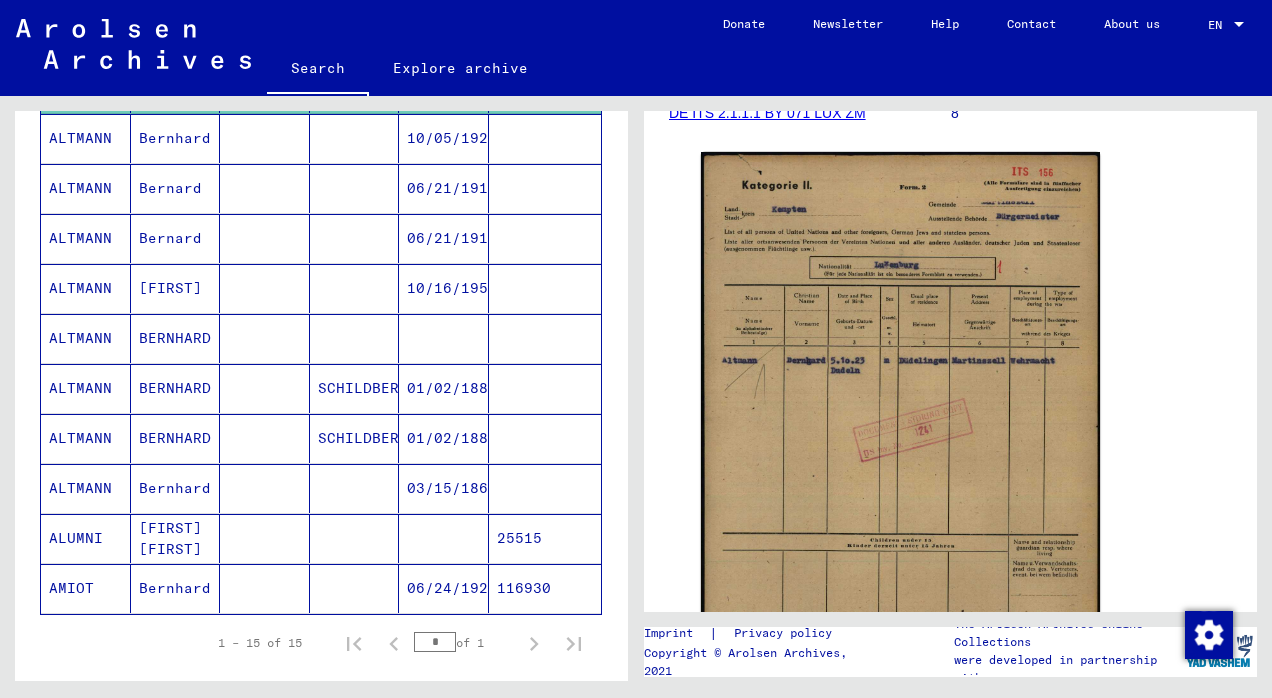 scroll, scrollTop: 542, scrollLeft: 0, axis: vertical 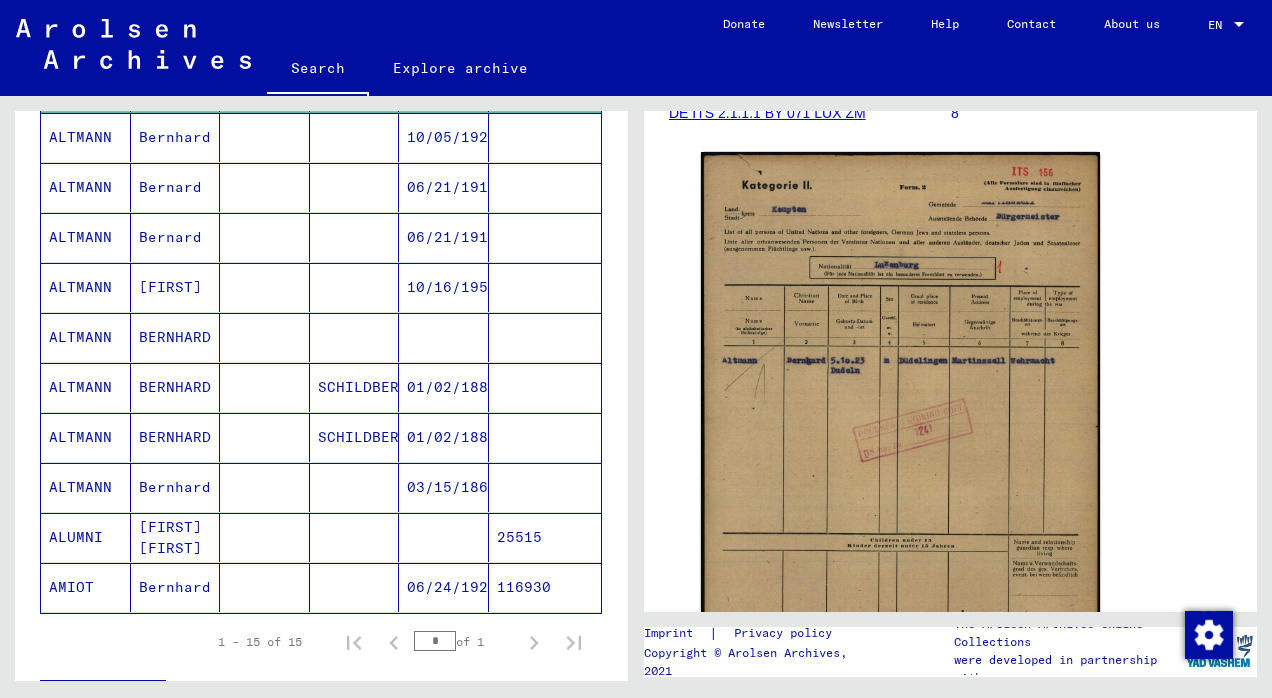 click on "Bernhard" at bounding box center (176, 537) 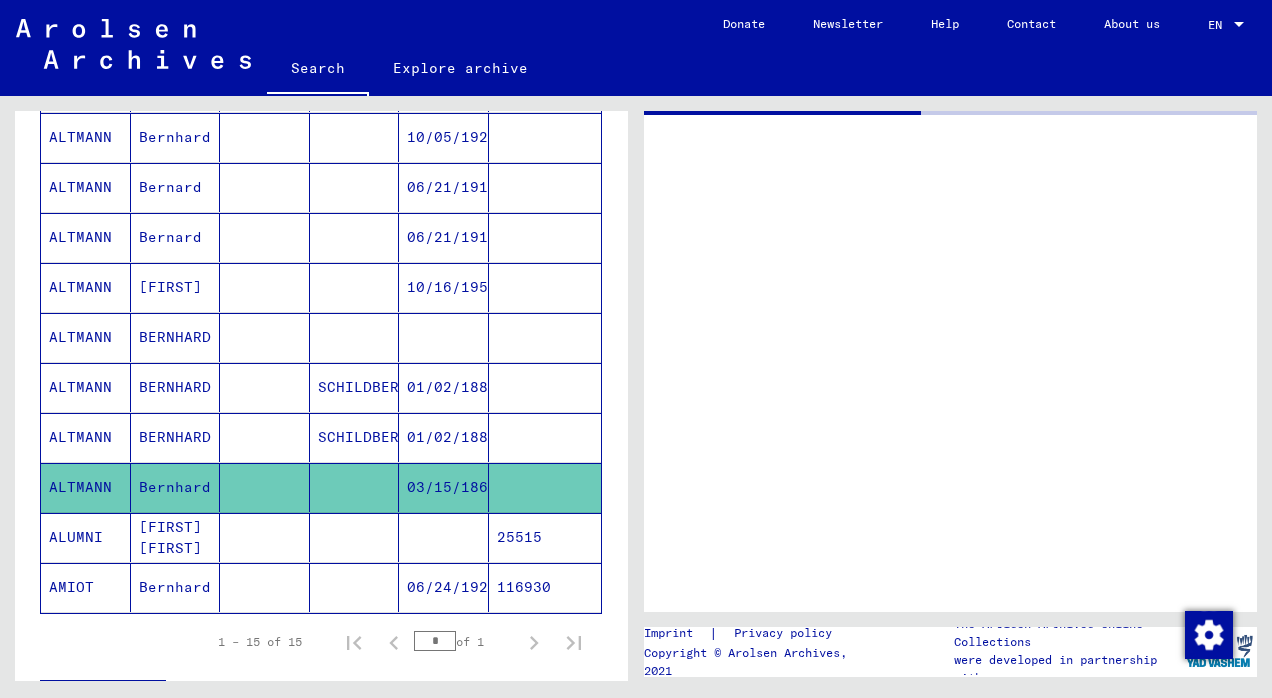 scroll, scrollTop: 0, scrollLeft: 0, axis: both 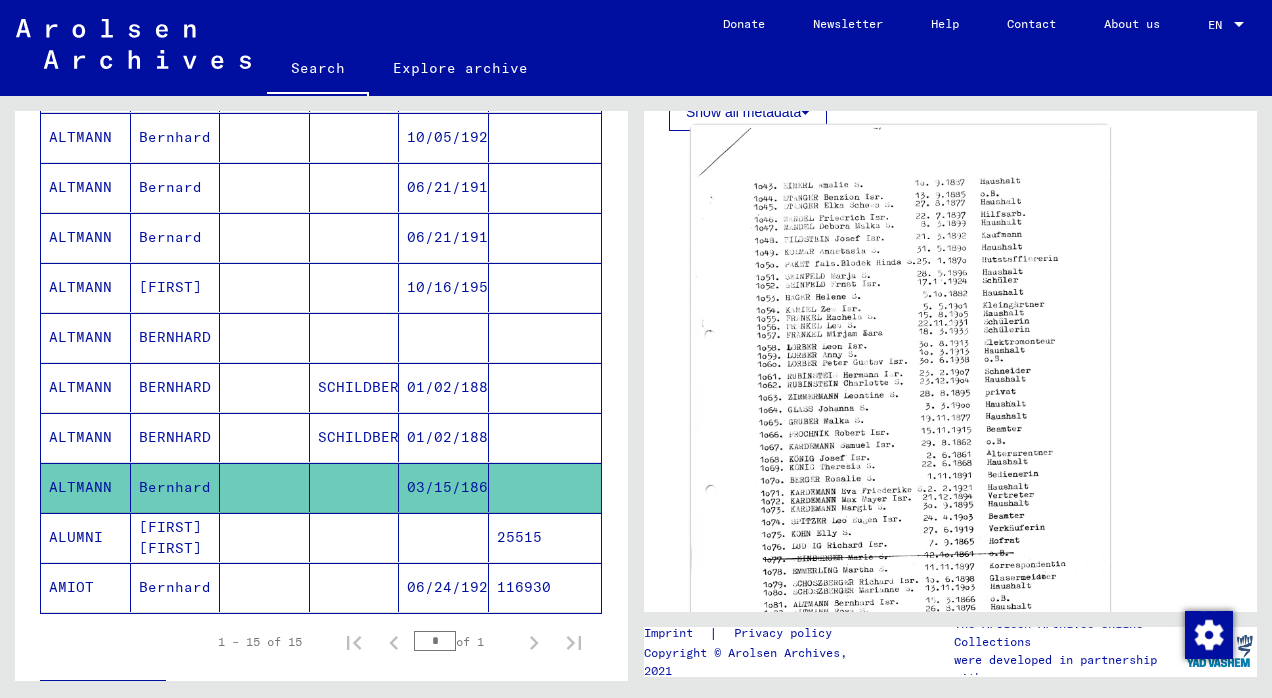 click 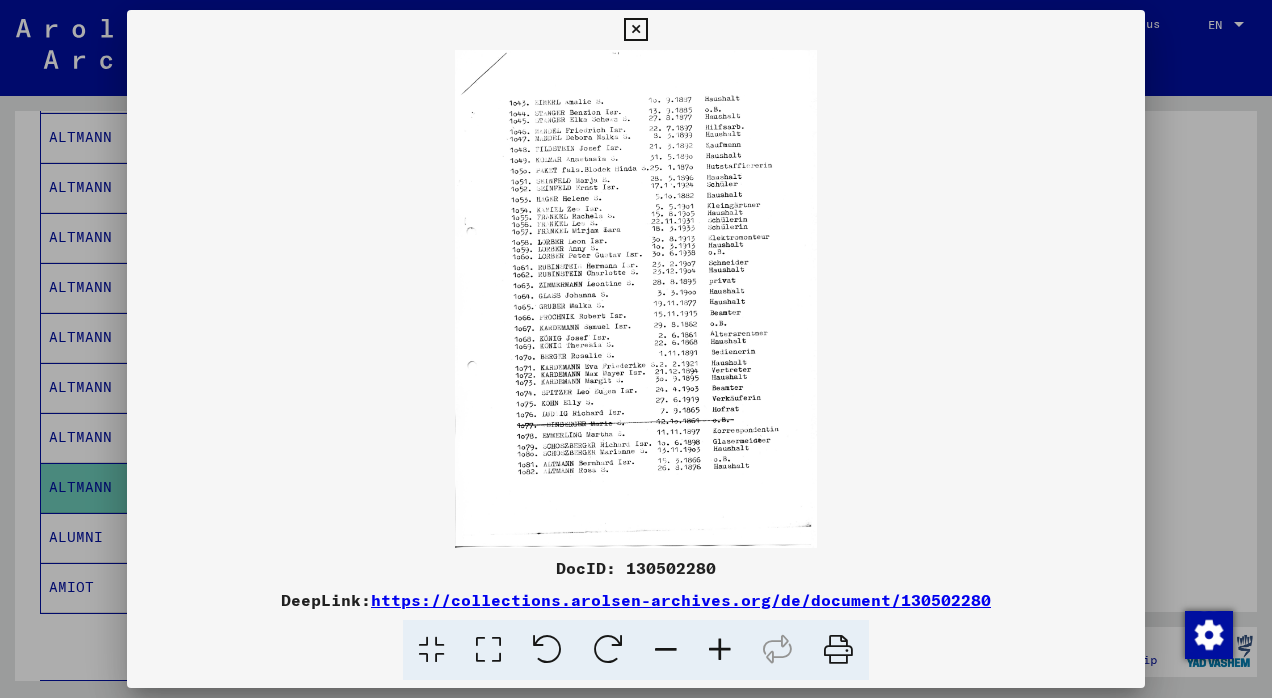 click at bounding box center [635, 30] 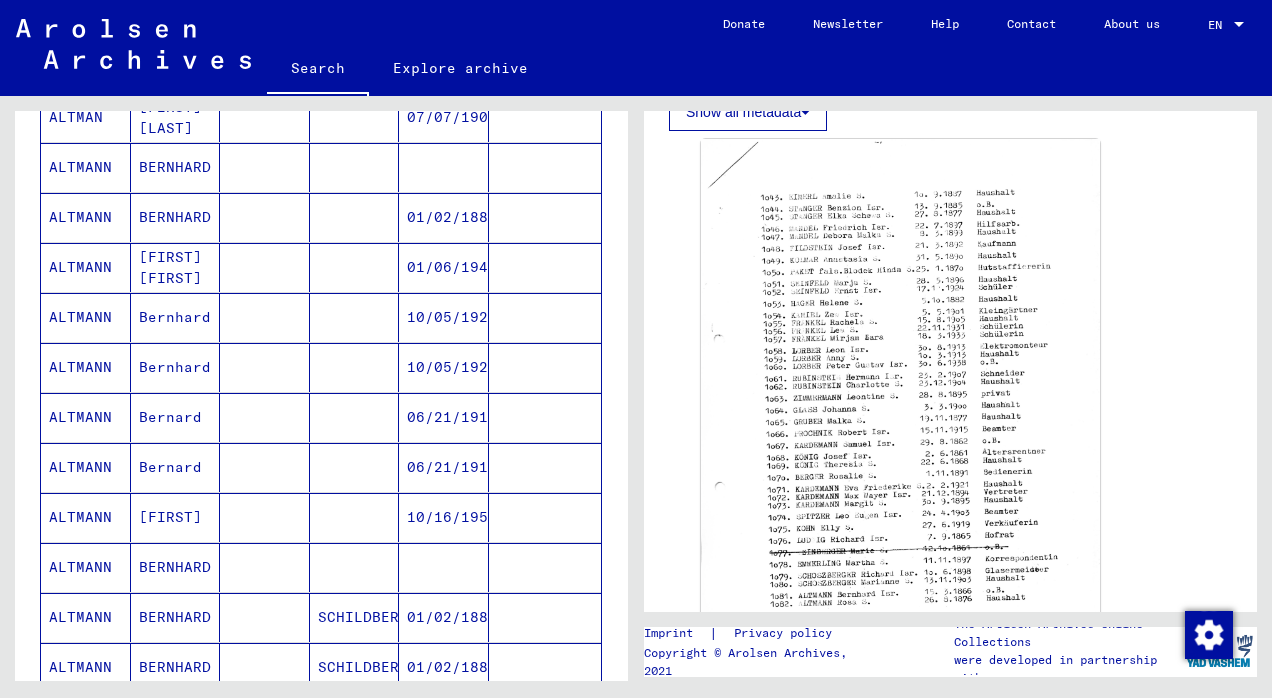 scroll, scrollTop: 446, scrollLeft: 0, axis: vertical 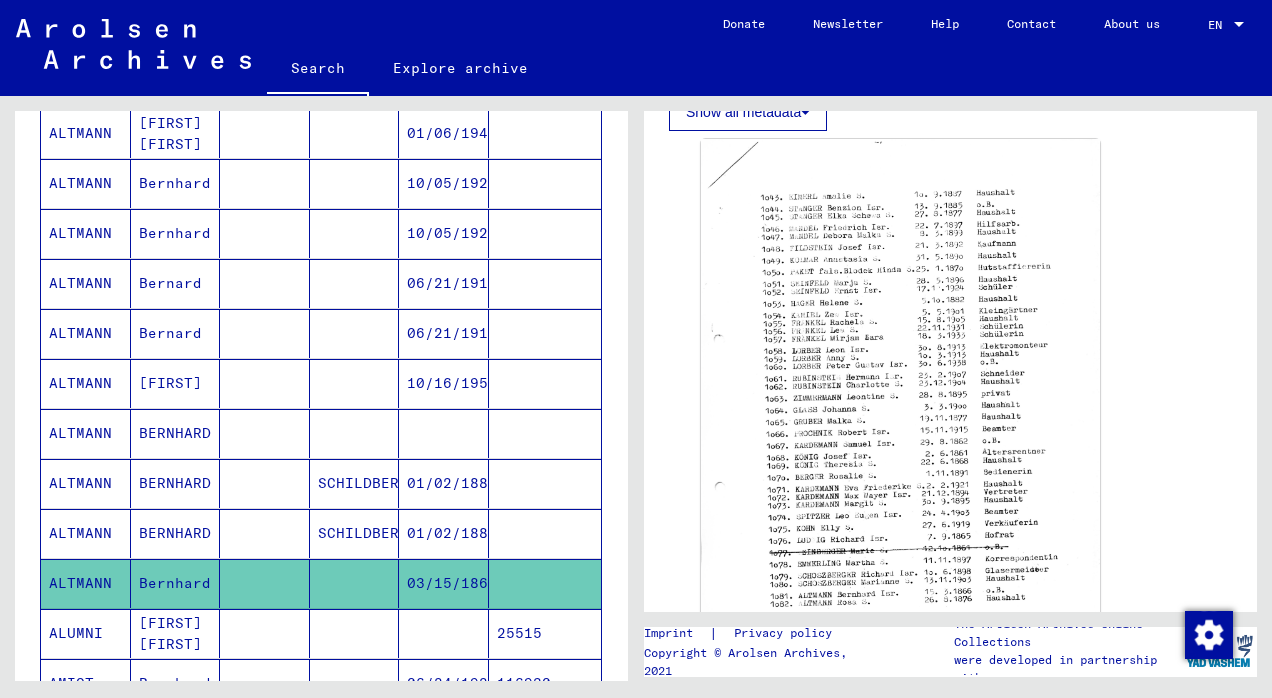 click on "BERNHARD" at bounding box center (176, 483) 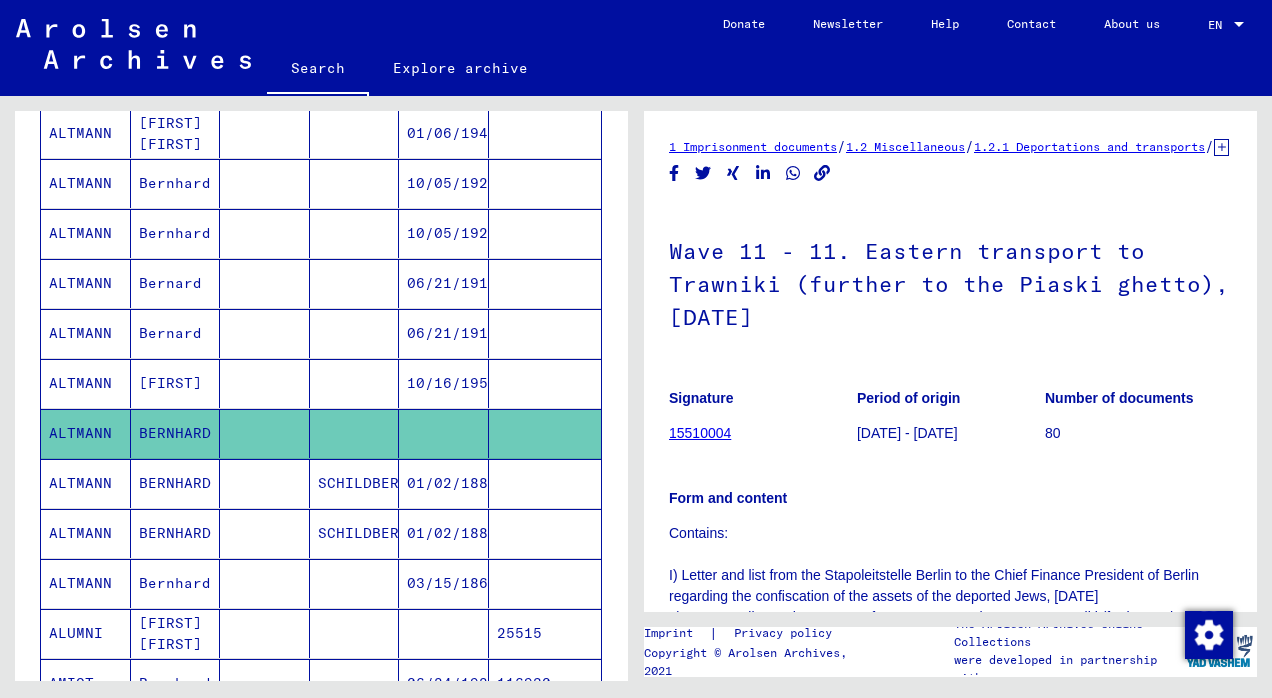 scroll, scrollTop: 0, scrollLeft: 0, axis: both 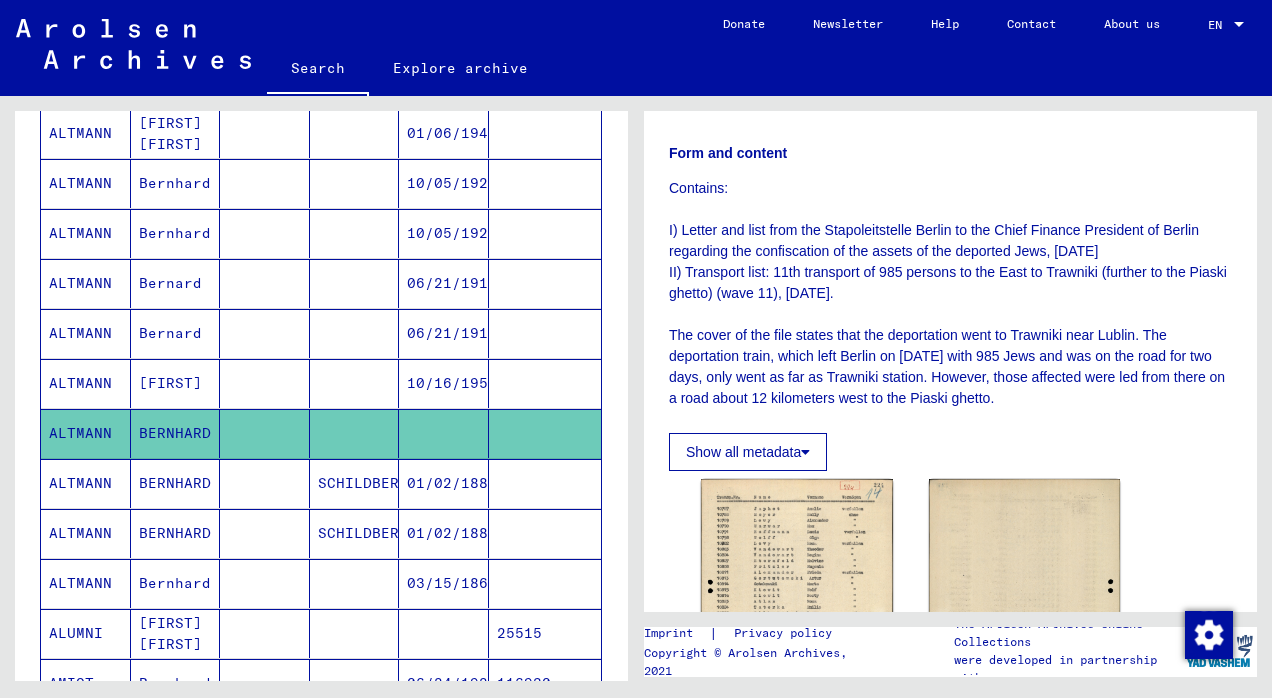 click on "Bernard" at bounding box center (176, 383) 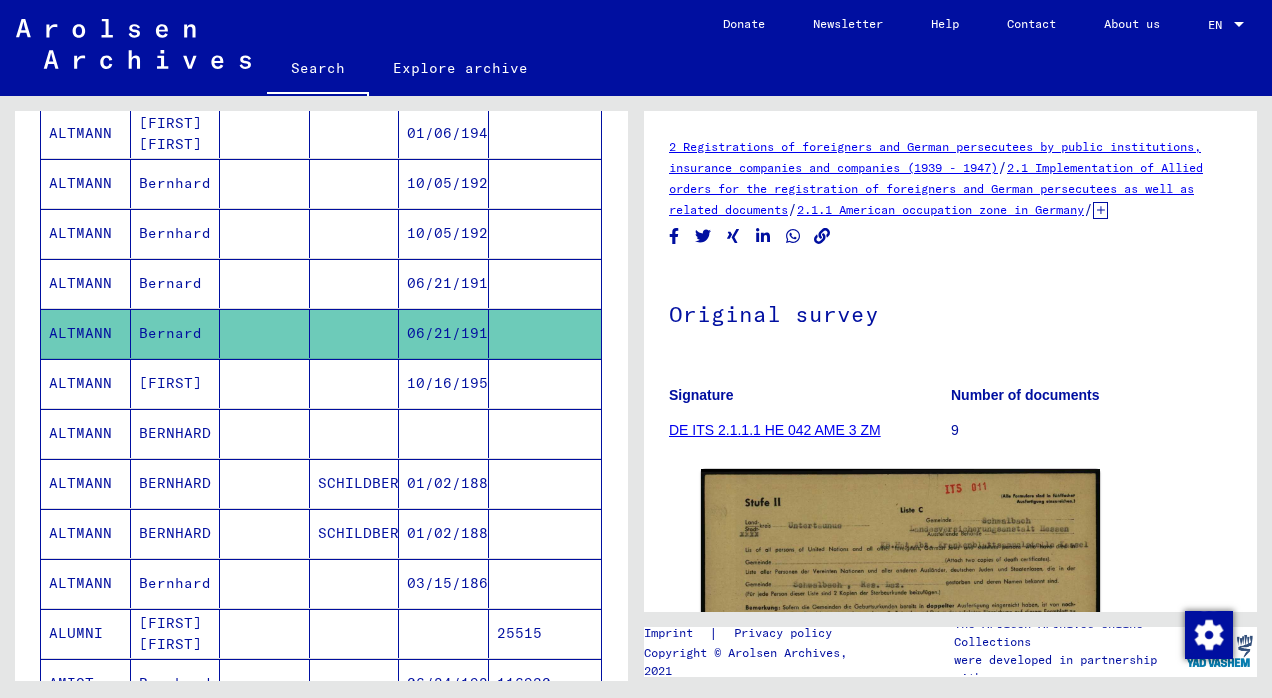 scroll, scrollTop: 0, scrollLeft: 0, axis: both 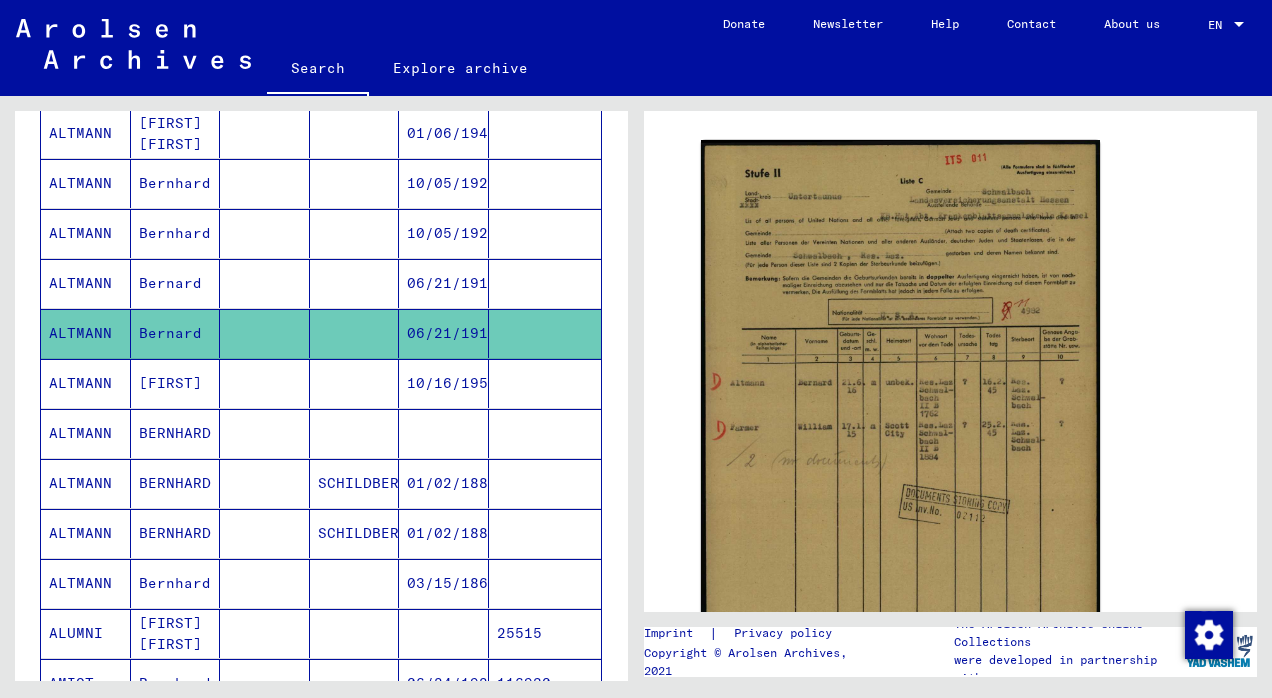 click 